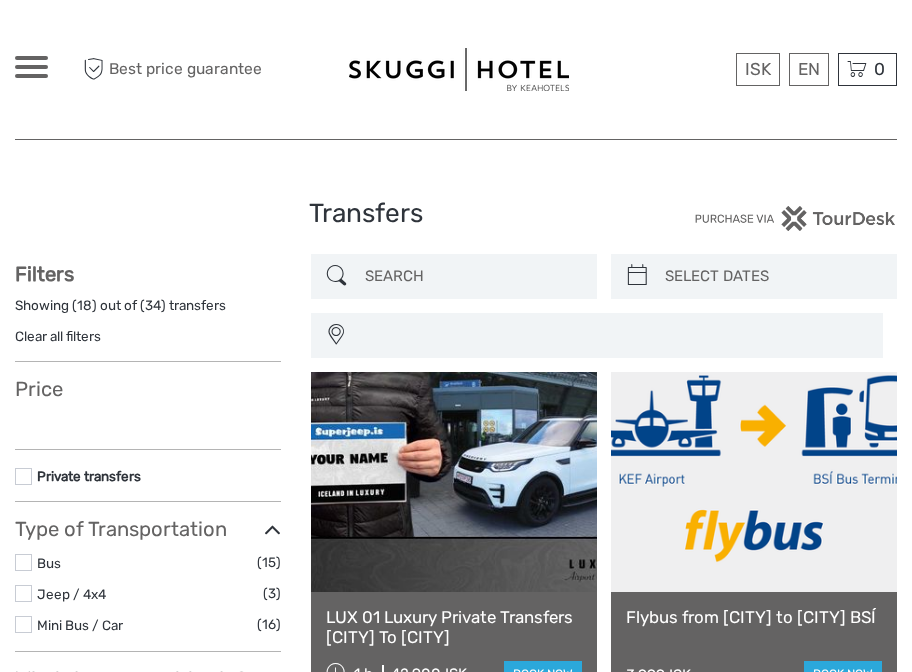 select 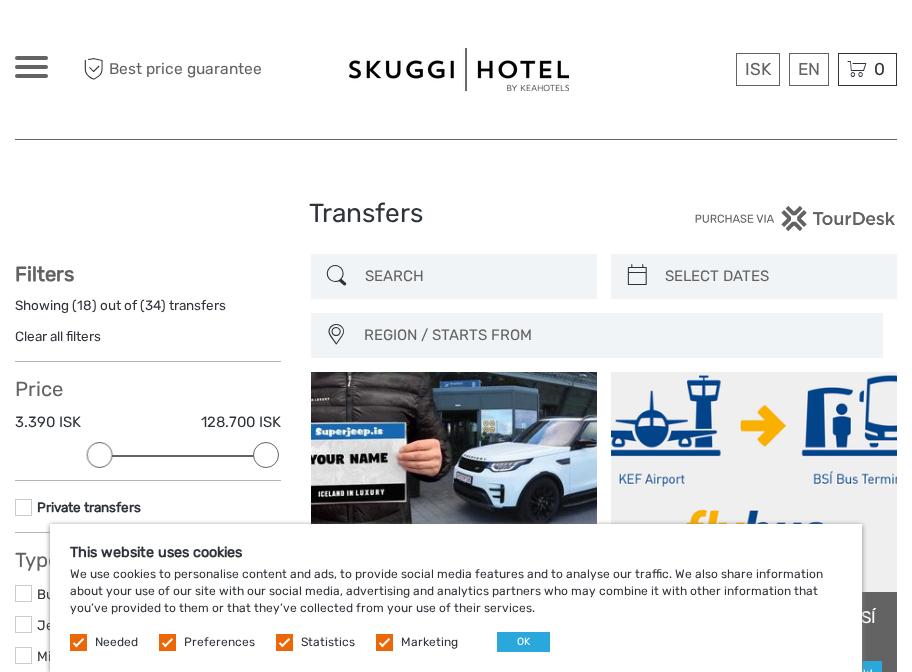 scroll, scrollTop: 209, scrollLeft: 0, axis: vertical 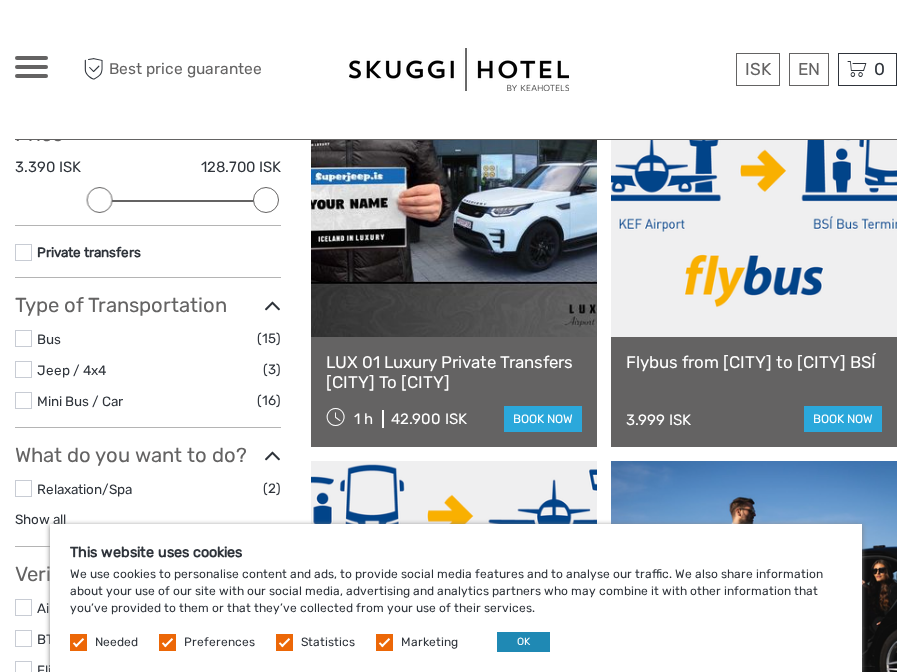 click on "OK" at bounding box center (523, 642) 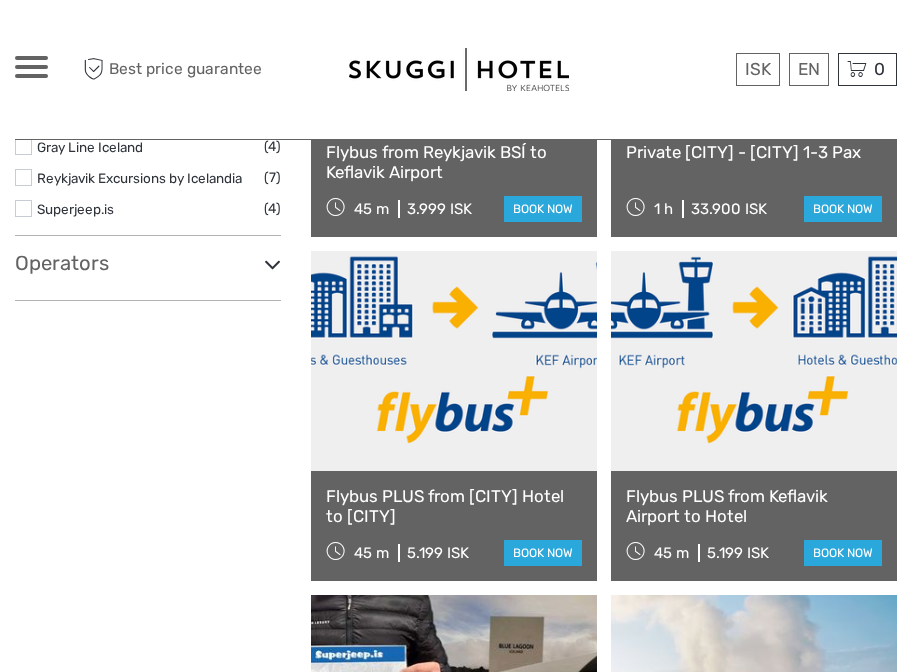 scroll, scrollTop: 810, scrollLeft: 0, axis: vertical 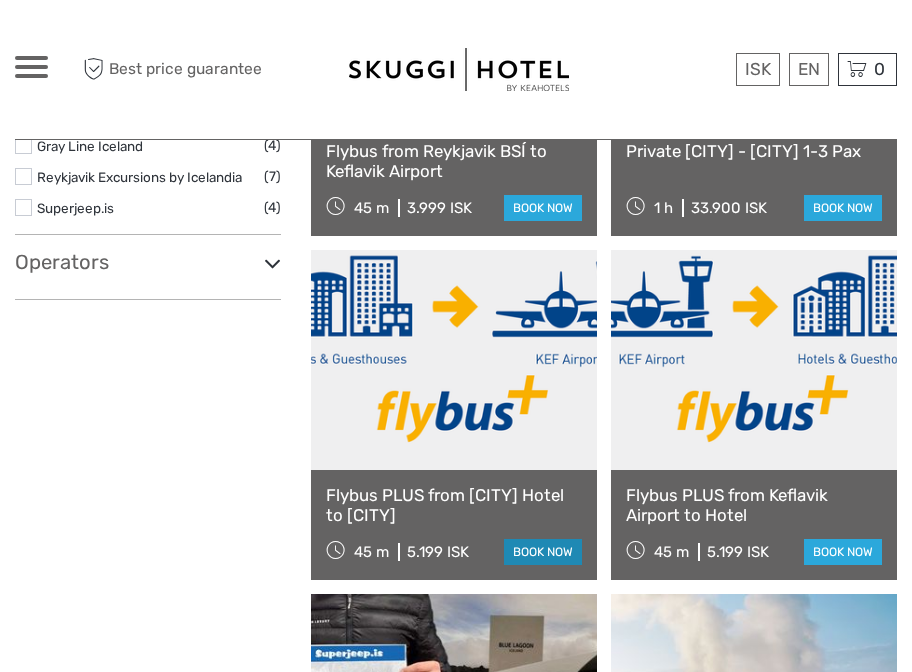 click on "book now" at bounding box center [543, 552] 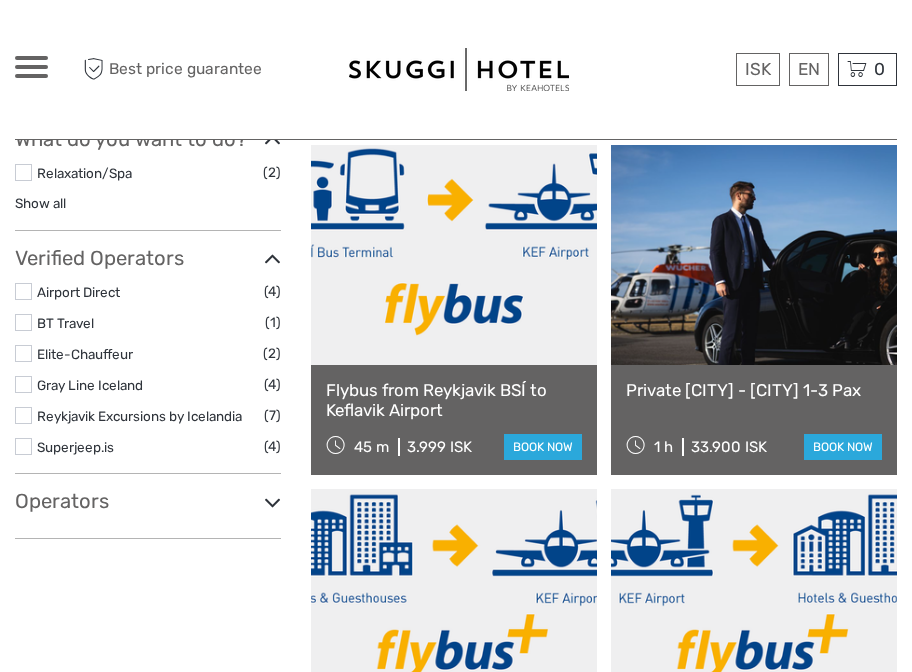scroll, scrollTop: 567, scrollLeft: 0, axis: vertical 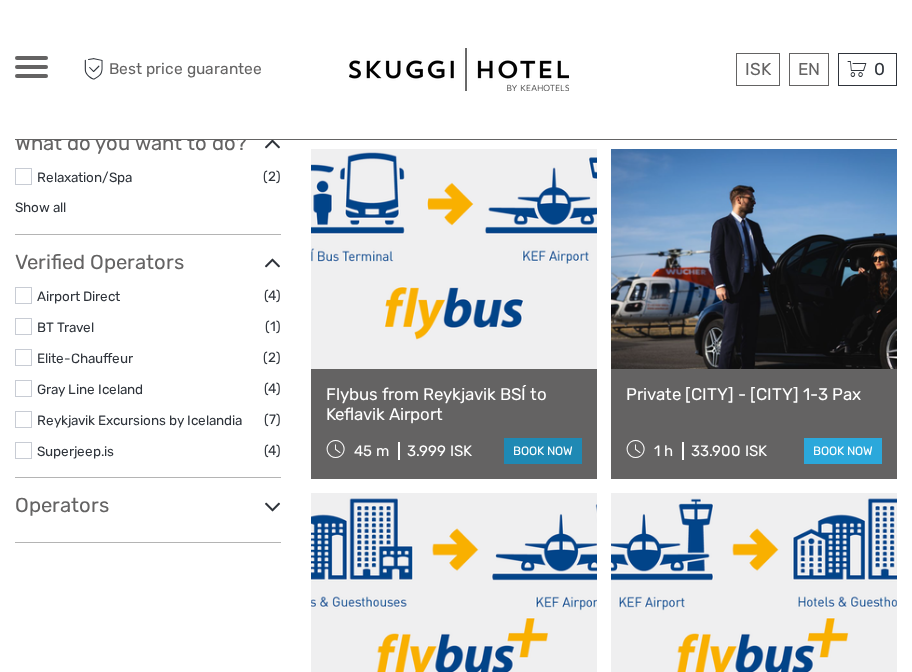 click on "book now" at bounding box center (543, 451) 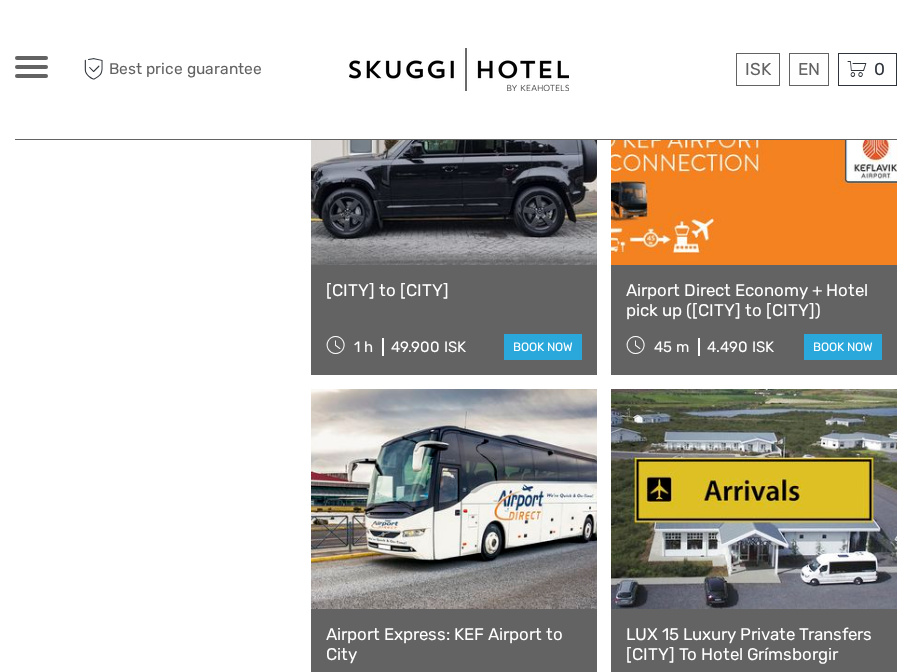 scroll, scrollTop: 1678, scrollLeft: 0, axis: vertical 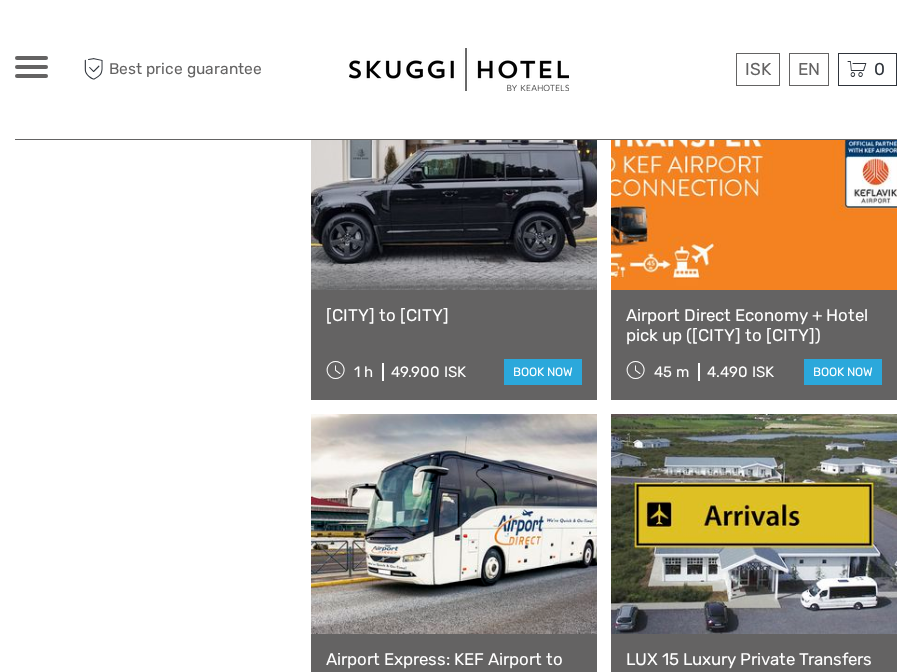 click on "Airport Direct Economy + Hotel pick up (Reykjavik to Keflavik Airport)
45 m
4.490 ISK
book now" at bounding box center [754, 345] 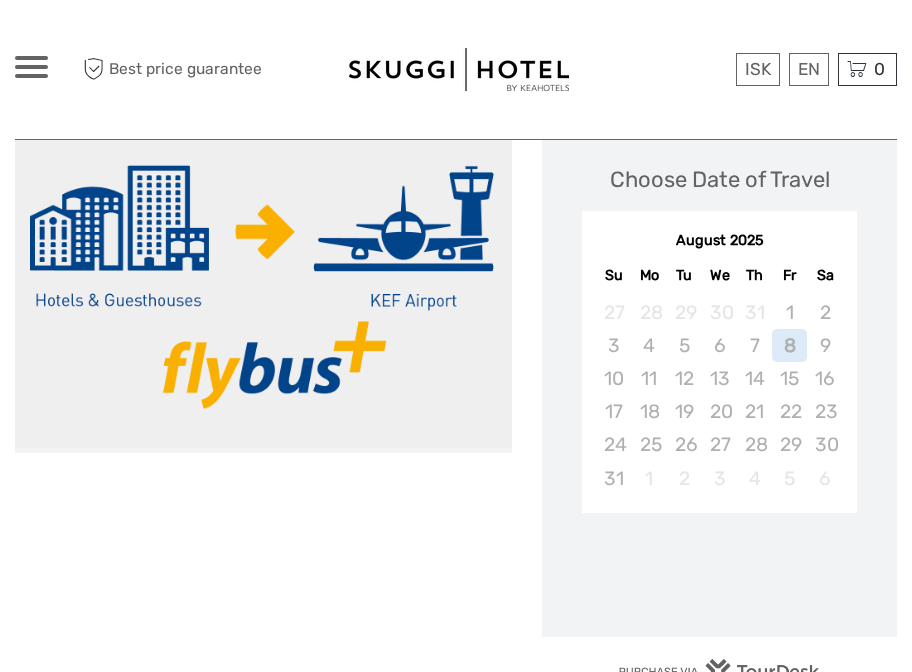 scroll, scrollTop: 404, scrollLeft: 0, axis: vertical 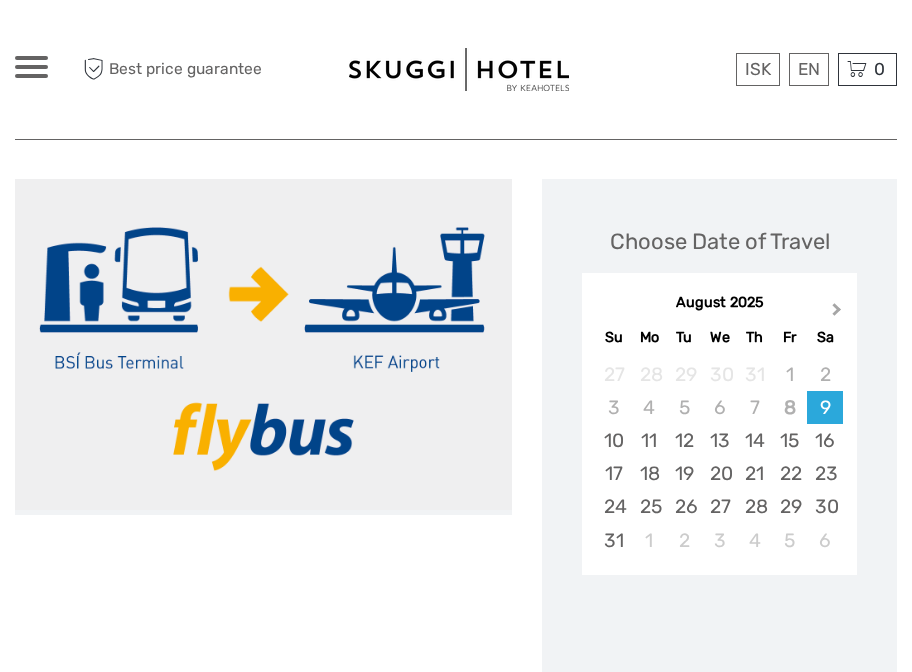 click on "Next Month" at bounding box center (837, 313) 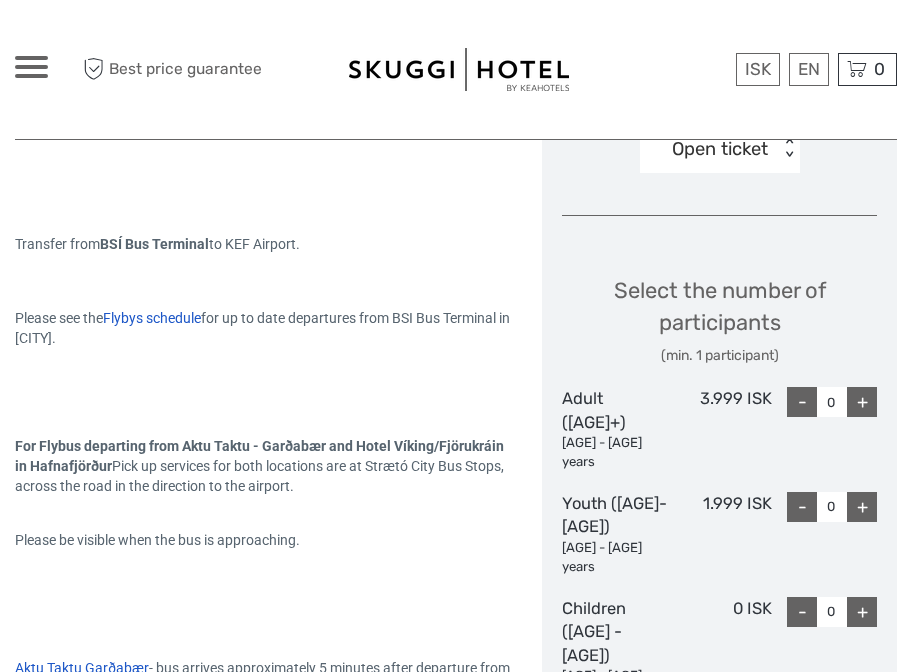 scroll, scrollTop: 723, scrollLeft: 0, axis: vertical 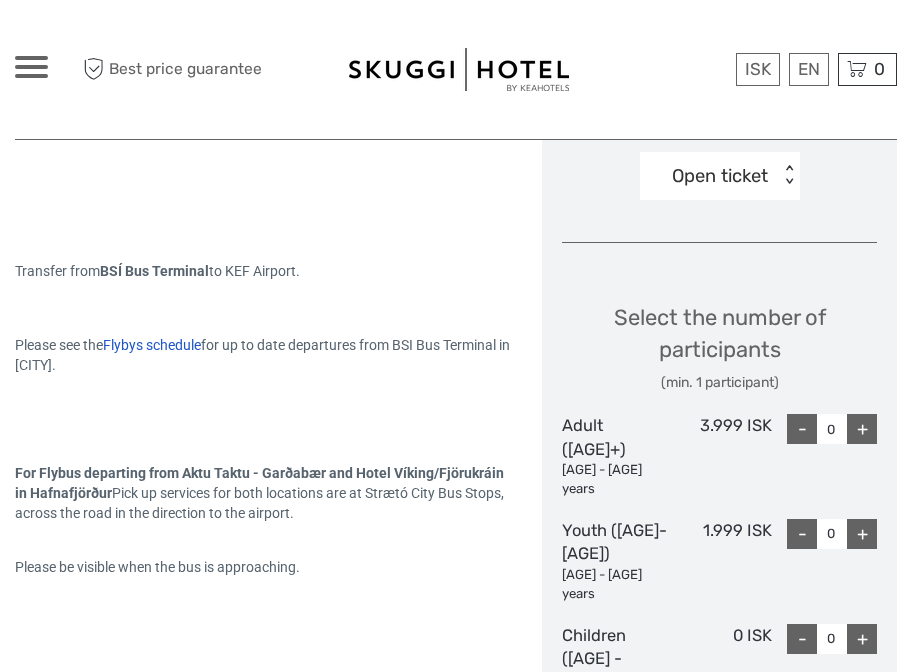 click on "+" at bounding box center (862, 429) 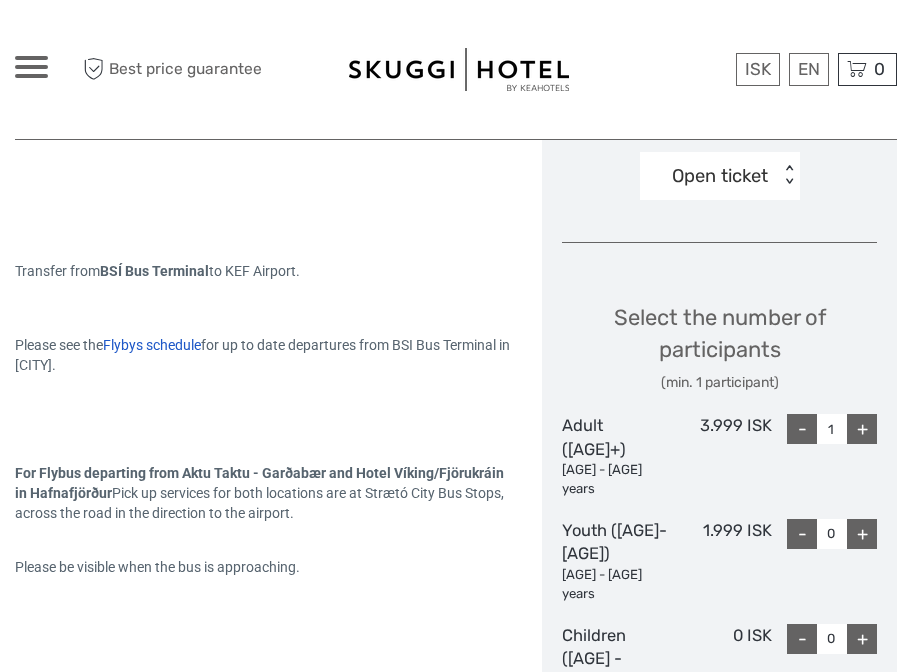 click on "+" at bounding box center [862, 429] 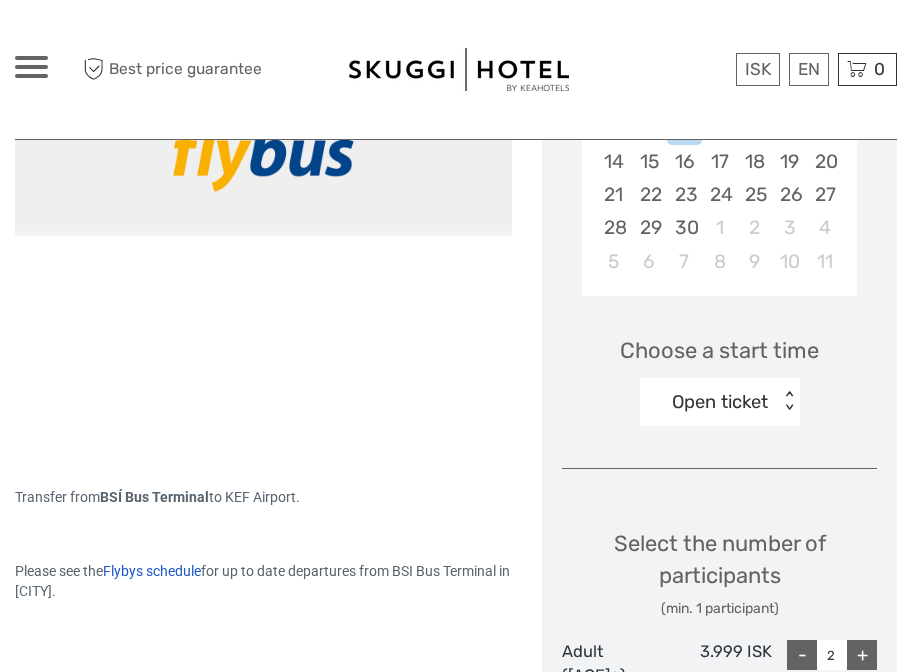 scroll, scrollTop: 318, scrollLeft: 0, axis: vertical 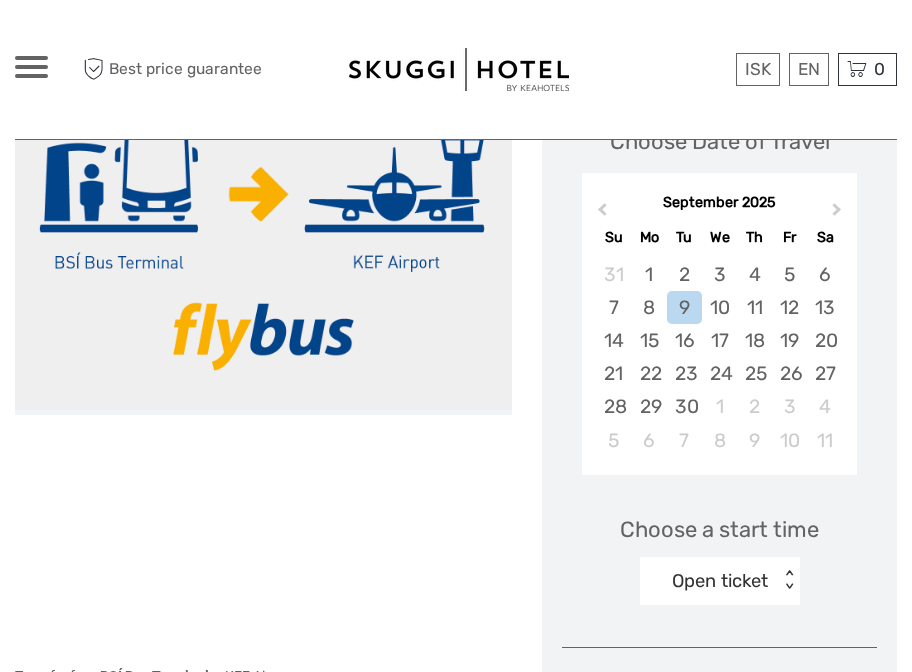 click on "Open ticket < >" at bounding box center (720, 581) 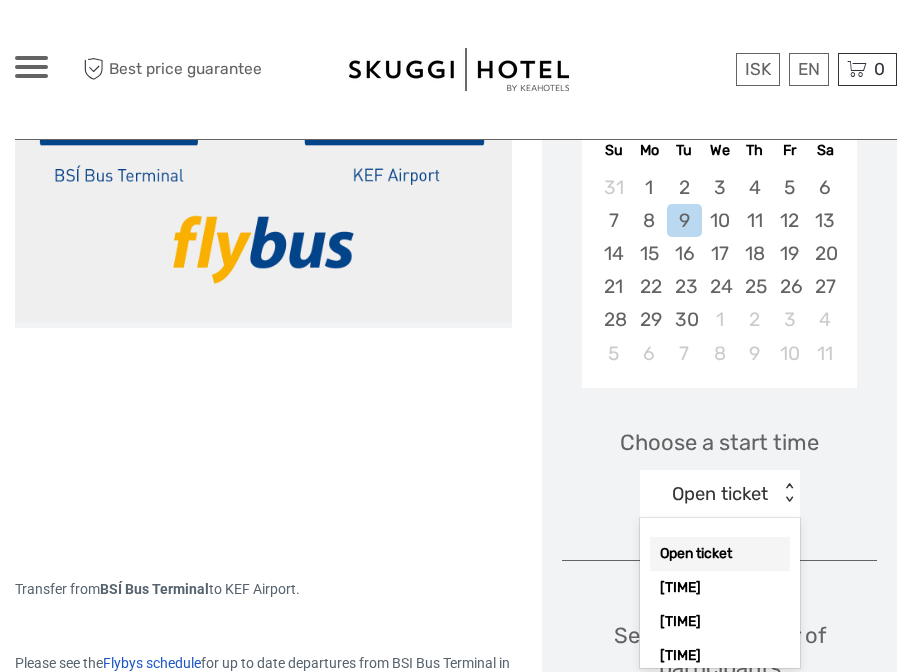 scroll, scrollTop: 440, scrollLeft: 0, axis: vertical 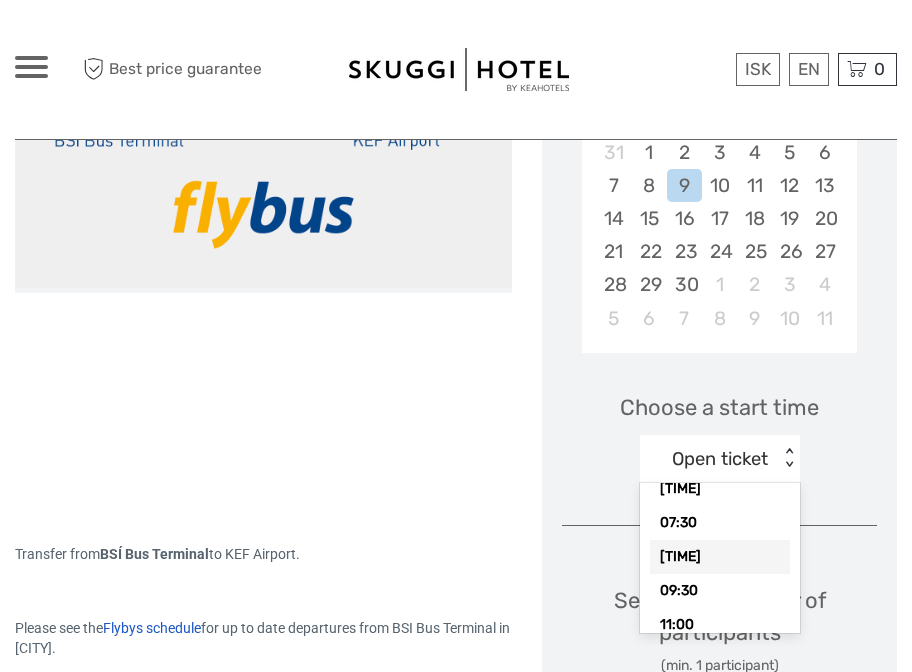 click on "Choose a start time option 08:30 focused, 7 of 18. 18 results available. Use Up and Down to choose options, press Enter to select the currently focused option, press Escape to exit the menu, press Tab to select the option and exit the menu. Open ticket < > Open ticket 03:30 04:30 05:30 06:30 07:30 08:30 09:30 11:00 12:00 13:00 14:00 15:30 16:30 18:00 20:00 21:30 22:30" at bounding box center [719, 429] 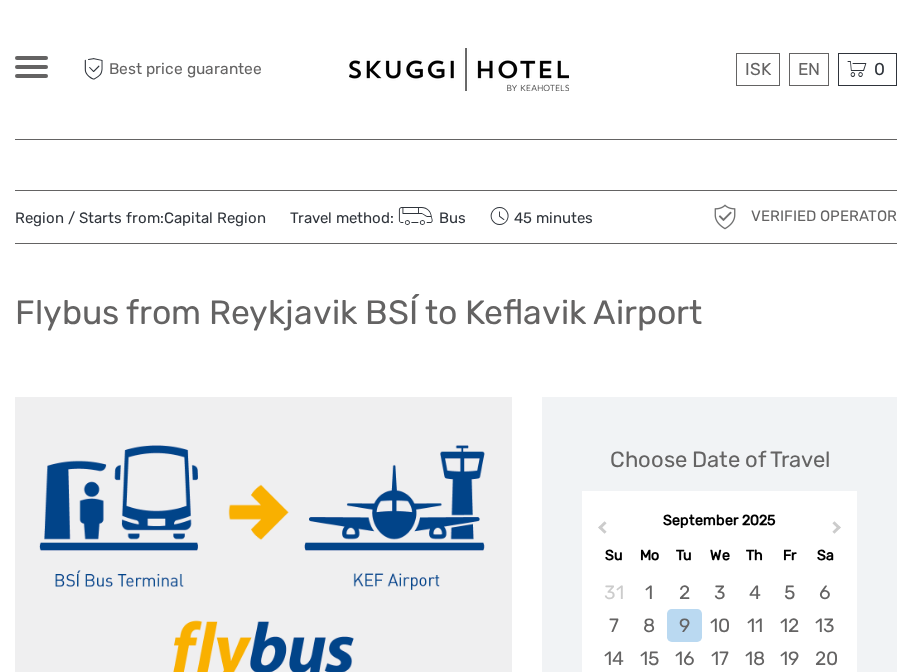 scroll, scrollTop: 0, scrollLeft: 0, axis: both 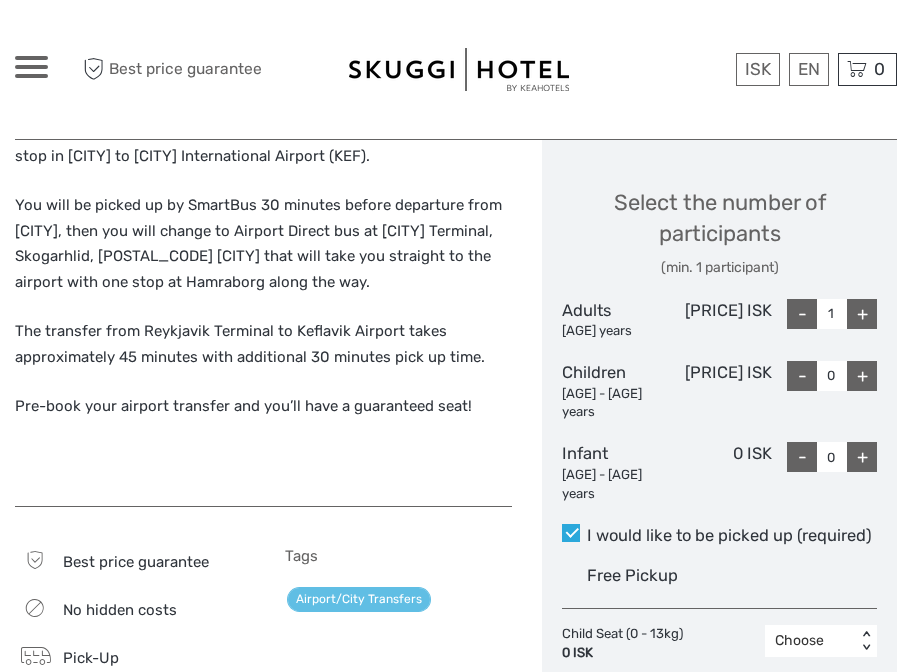 click on "You will be picked up by SmartBus 30 minutes before departure from Reykjavik, then you will change to Airport Direct bus at Reykjavik Terminal, Skogarhlid, 105 Reykjavik that will take you straight to the airport with one stop at Hamraborg along the way." at bounding box center [263, 244] 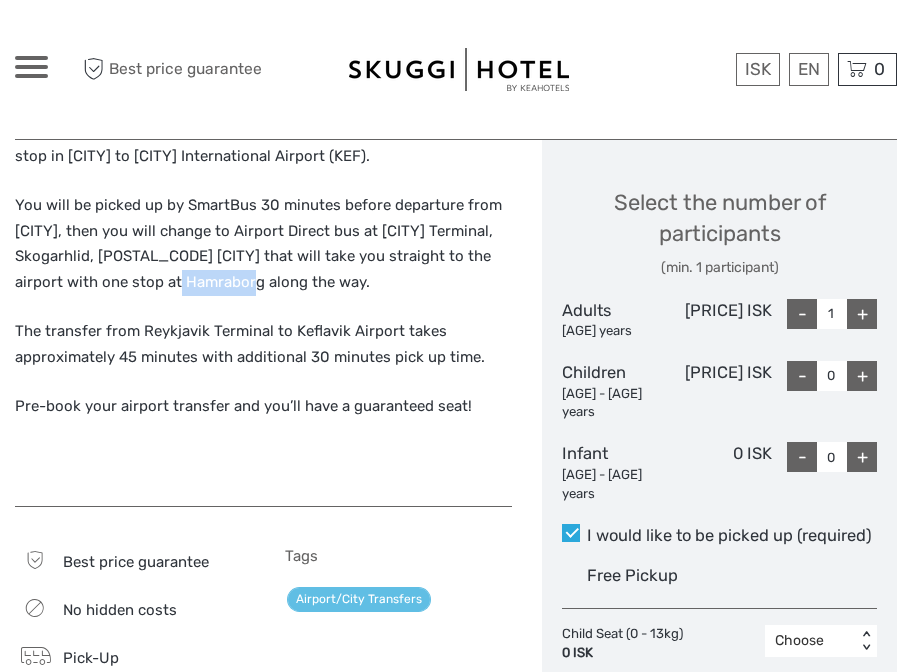 click on "You will be picked up by SmartBus 30 minutes before departure from Reykjavik, then you will change to Airport Direct bus at Reykjavik Terminal, Skogarhlid, 105 Reykjavik that will take you straight to the airport with one stop at Hamraborg along the way." at bounding box center (263, 244) 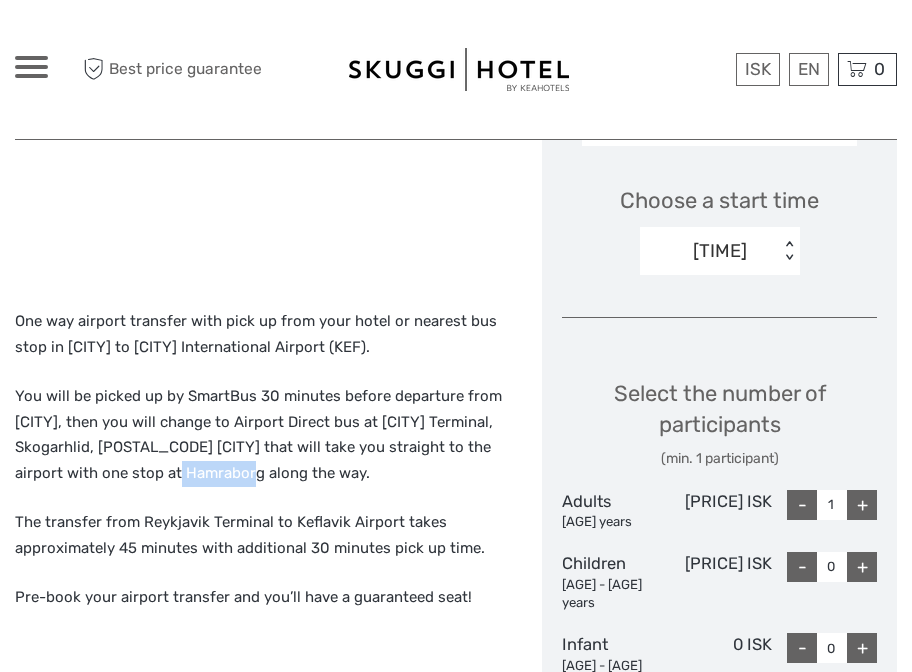 scroll, scrollTop: 623, scrollLeft: 0, axis: vertical 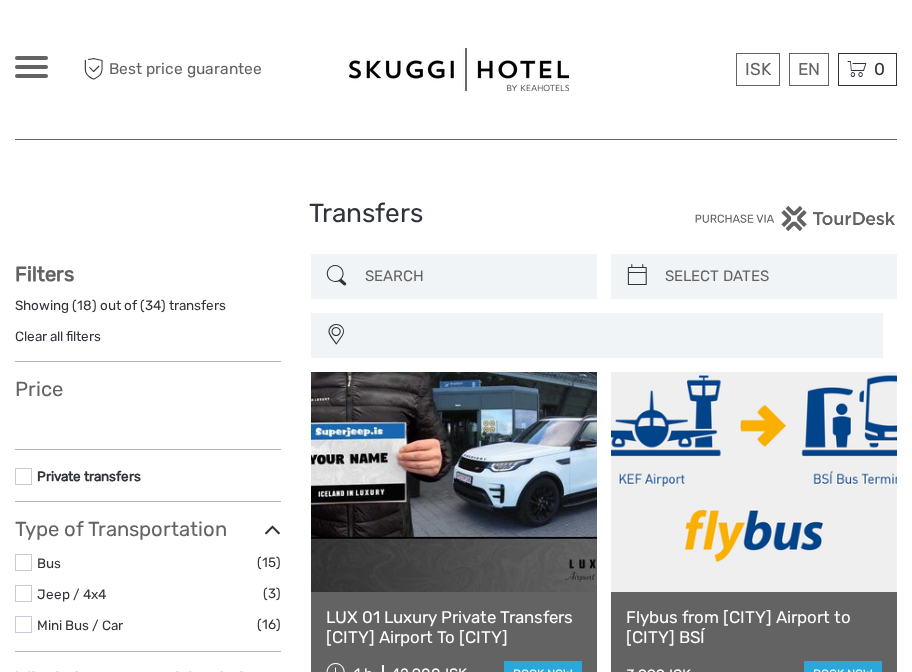 select 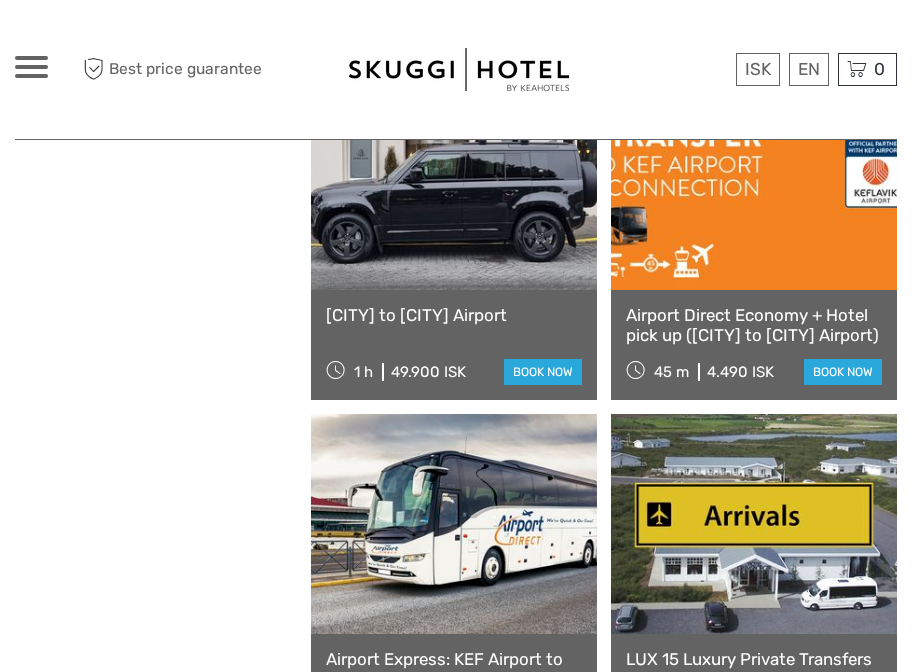 select 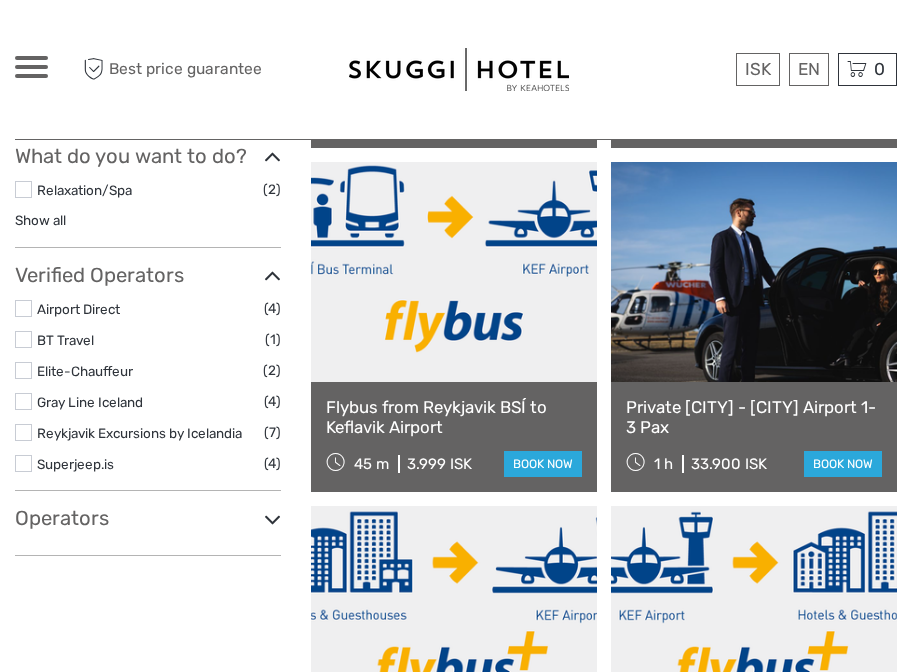 scroll, scrollTop: 543, scrollLeft: 0, axis: vertical 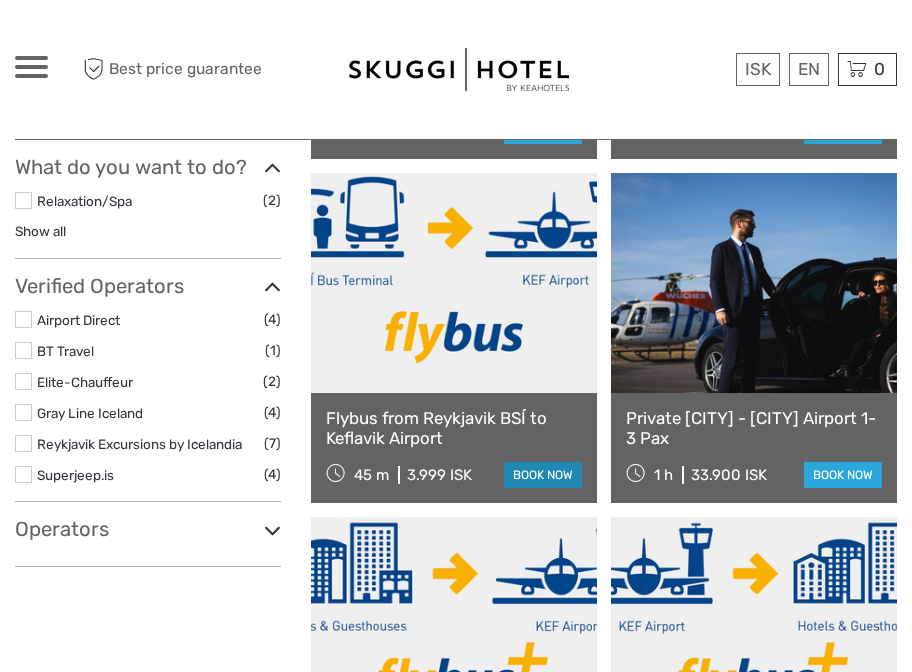 click on "book now" at bounding box center [543, 475] 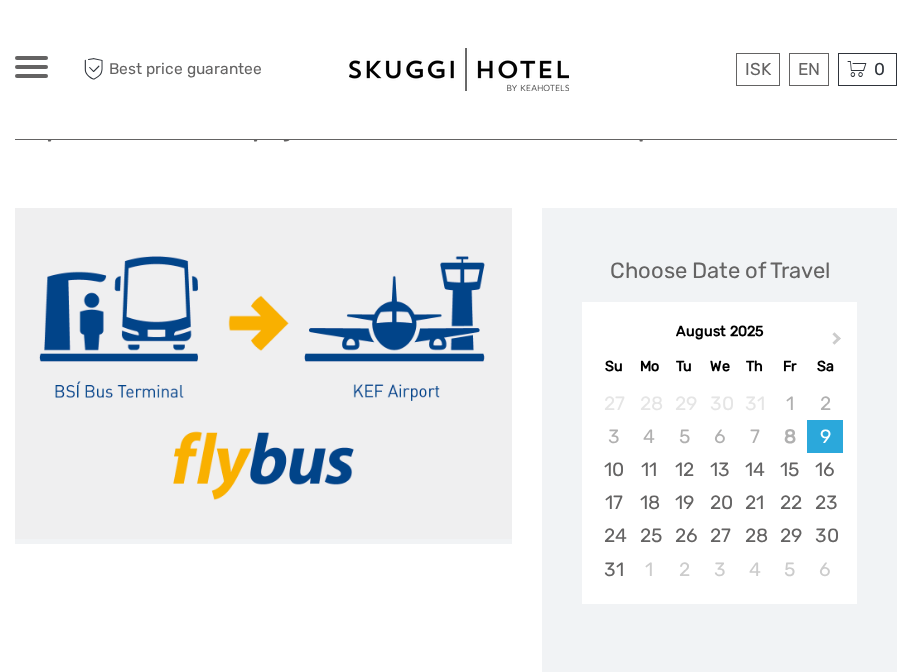 scroll, scrollTop: 205, scrollLeft: 0, axis: vertical 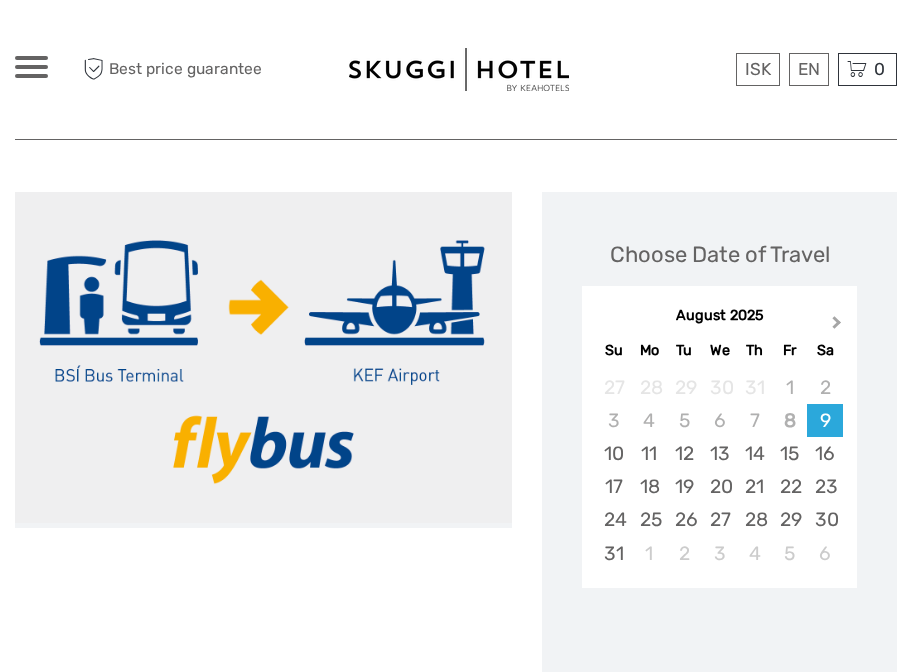 click on "Next Month" at bounding box center [839, 327] 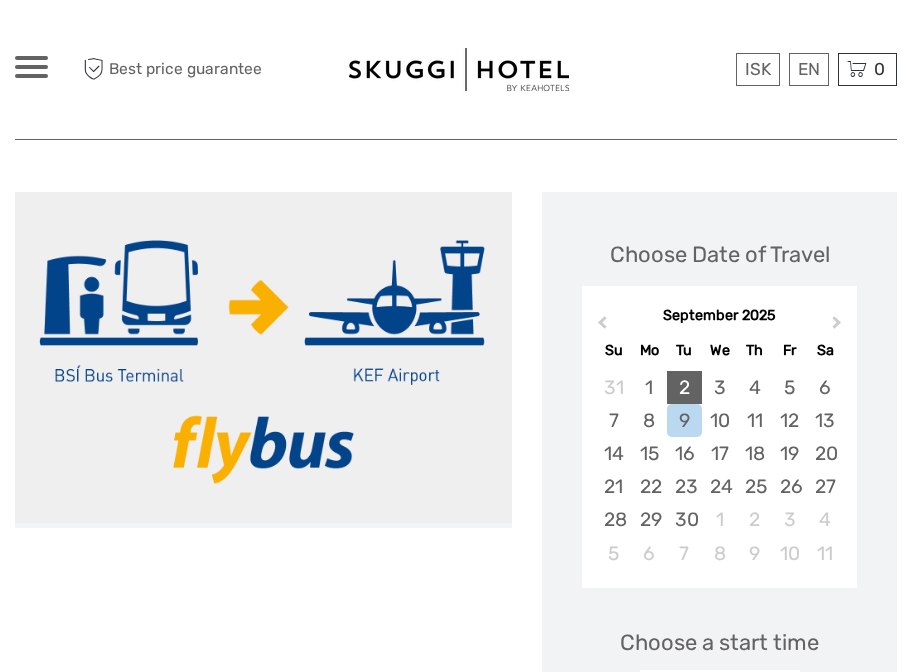 click on "2" at bounding box center (684, 387) 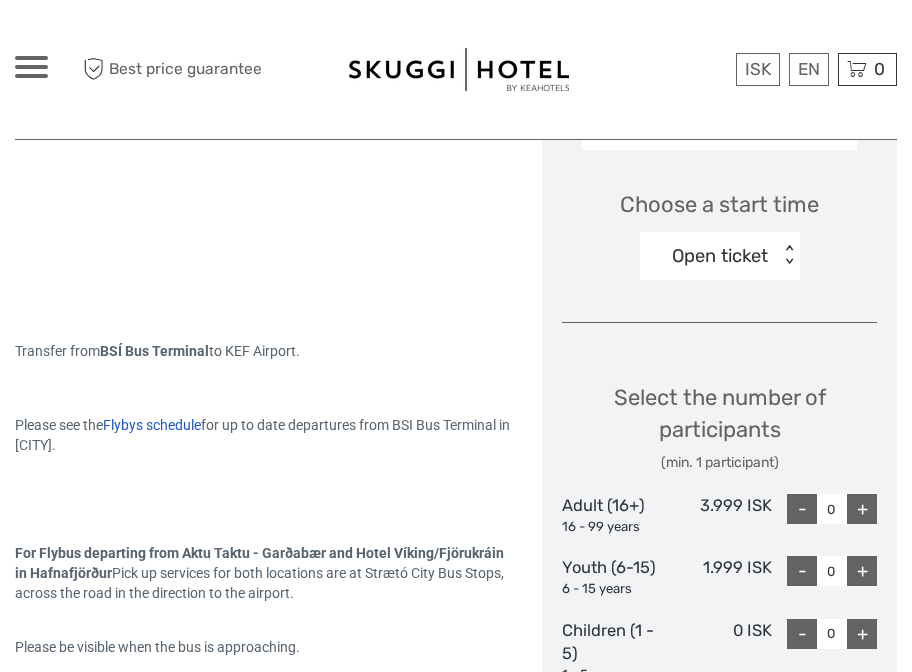 scroll, scrollTop: 644, scrollLeft: 0, axis: vertical 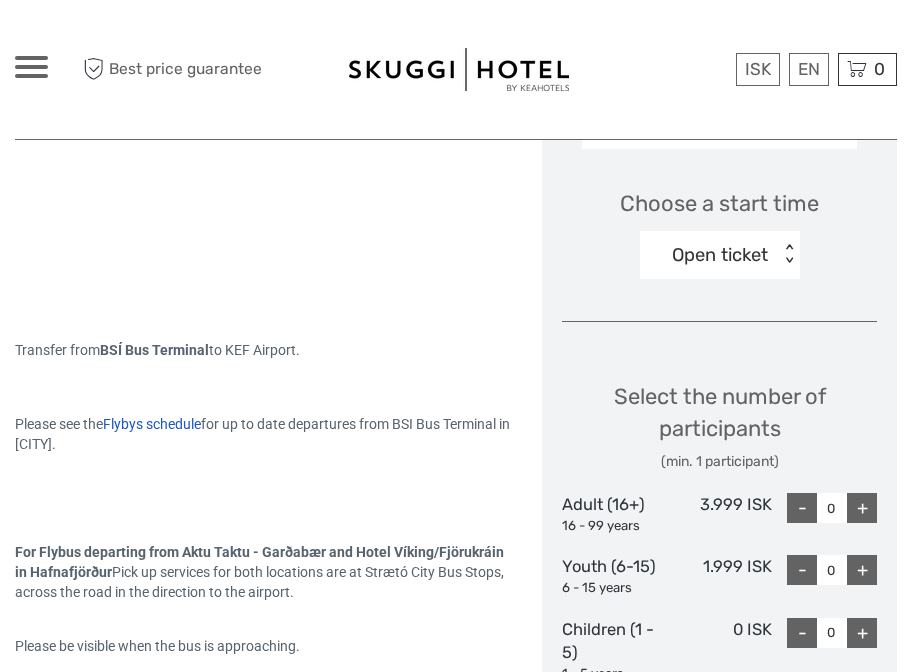 click on "Open ticket" at bounding box center [709, 255] 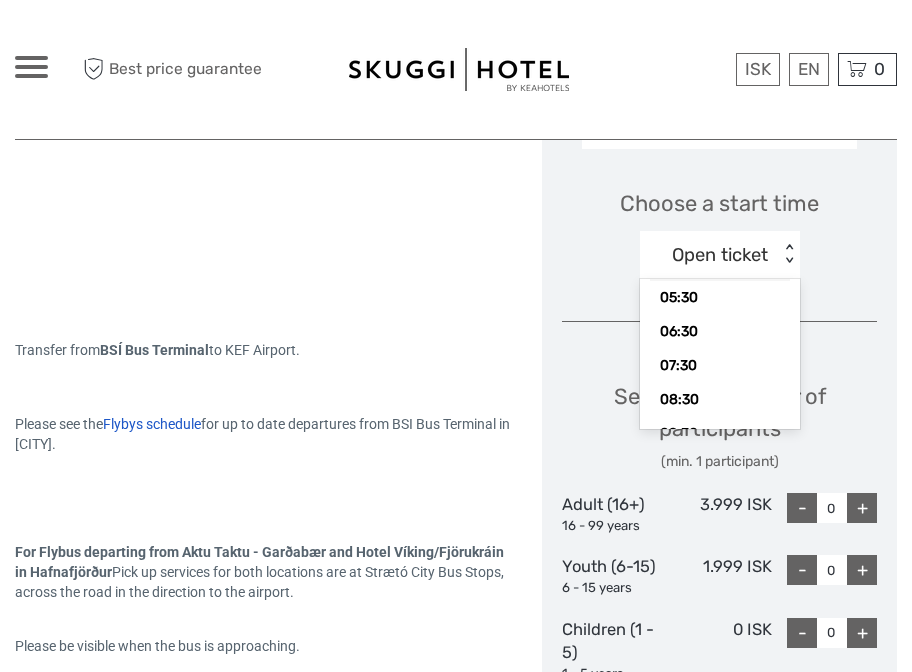 scroll, scrollTop: 123, scrollLeft: 0, axis: vertical 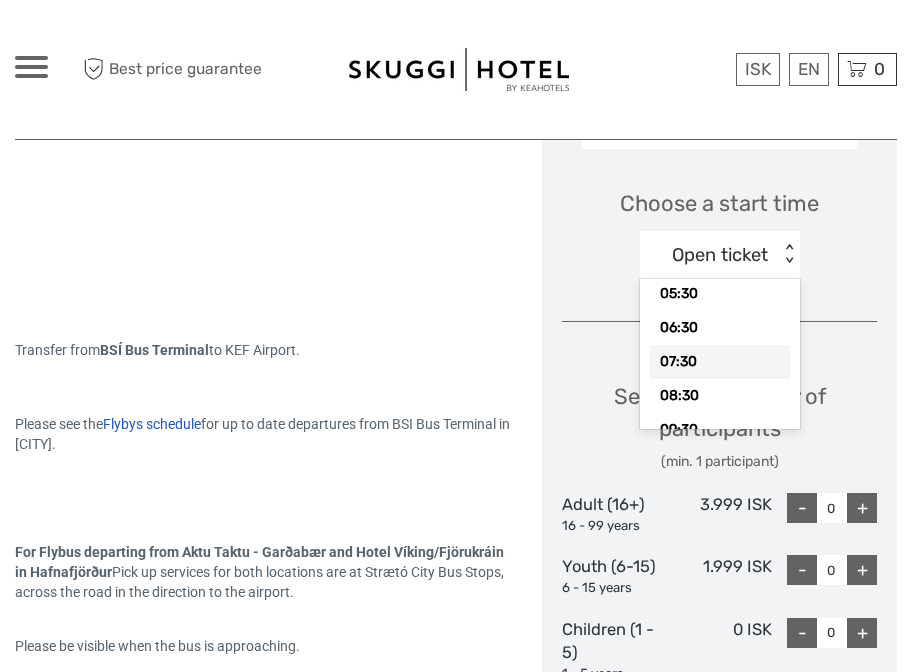 click on "07:30" at bounding box center [720, 362] 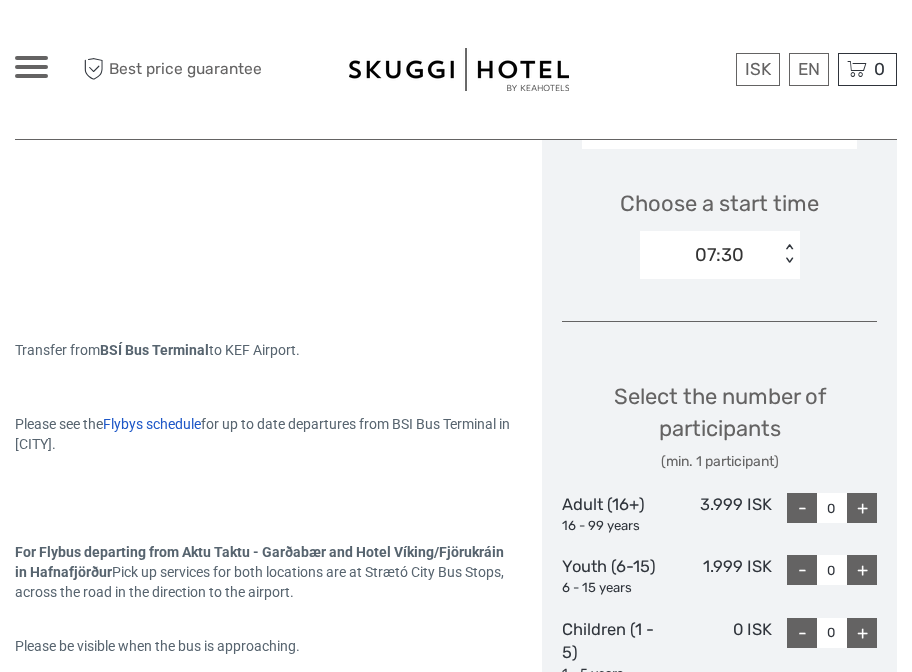 click on "Select the number of participants (min. 1 participant) Adult (16 - 99 years) 3.999 ISK - 0 + Youth (6-15) 6 - 15 years 1.999 ISK - 0 + Children (1 - 5) 1 - 5 years 0 ISK - 0 +" at bounding box center [719, 524] 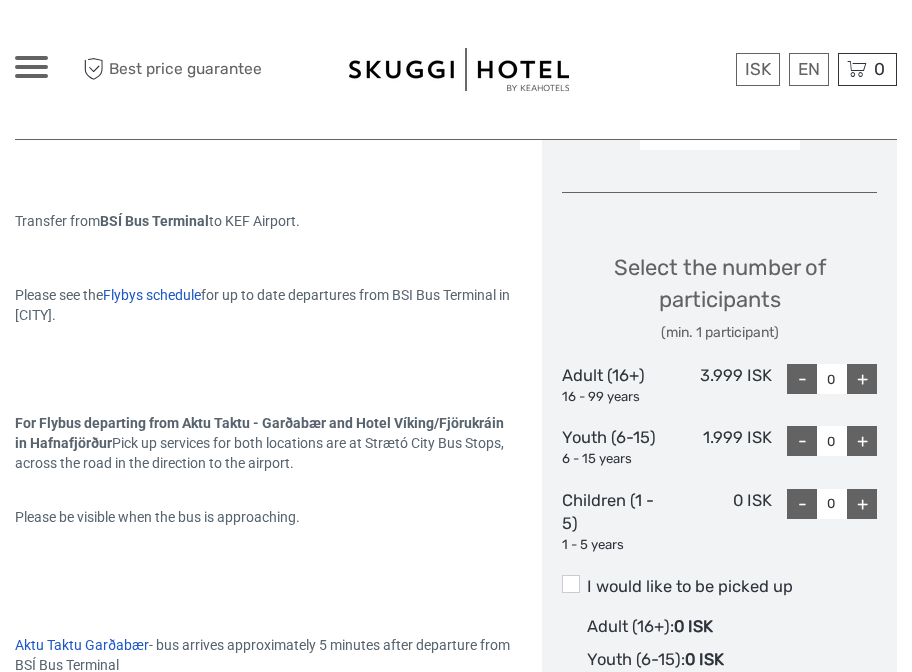scroll, scrollTop: 775, scrollLeft: 0, axis: vertical 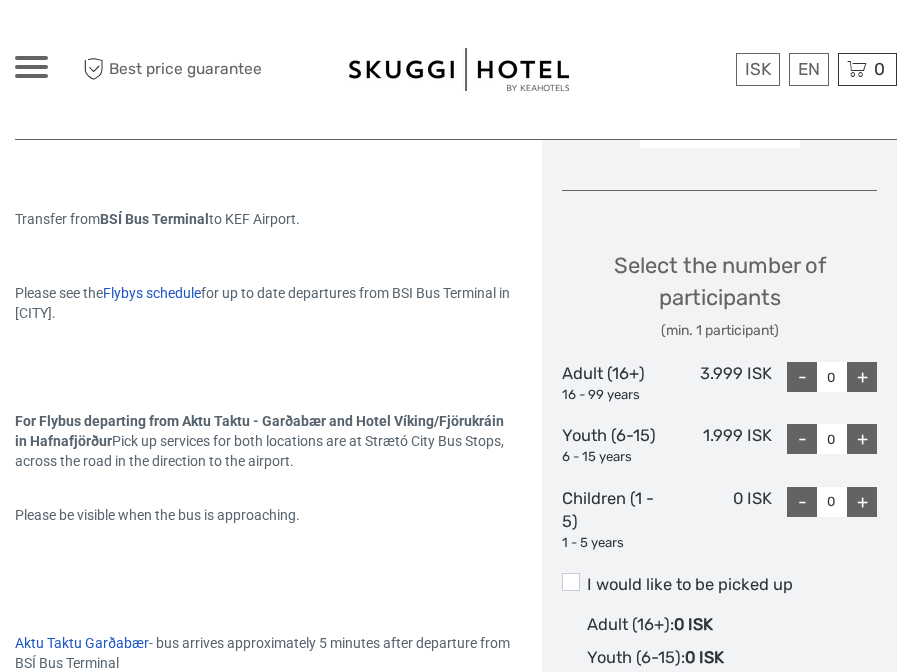 click on "+" at bounding box center [862, 377] 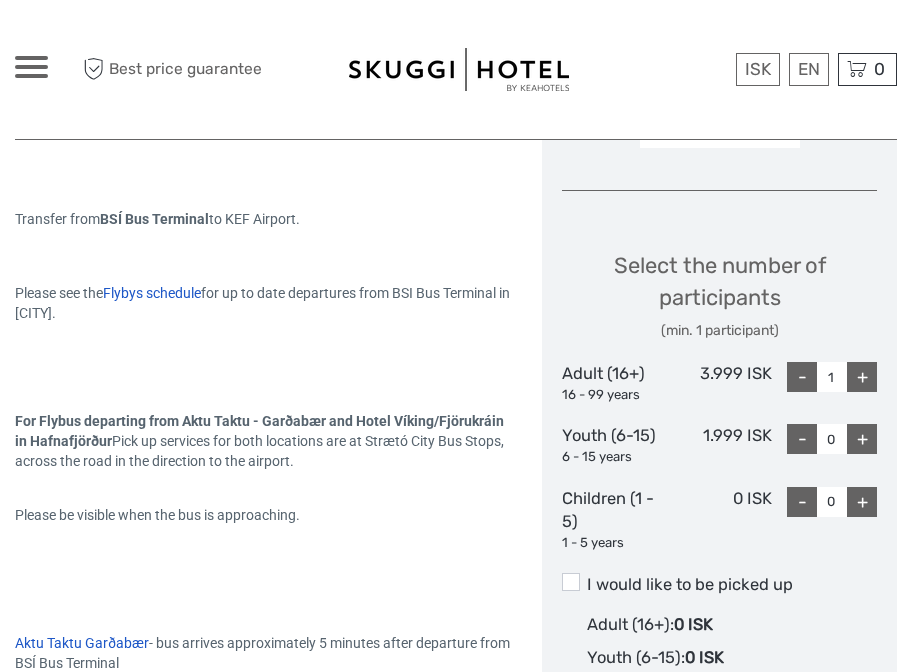 click on "+" at bounding box center (862, 377) 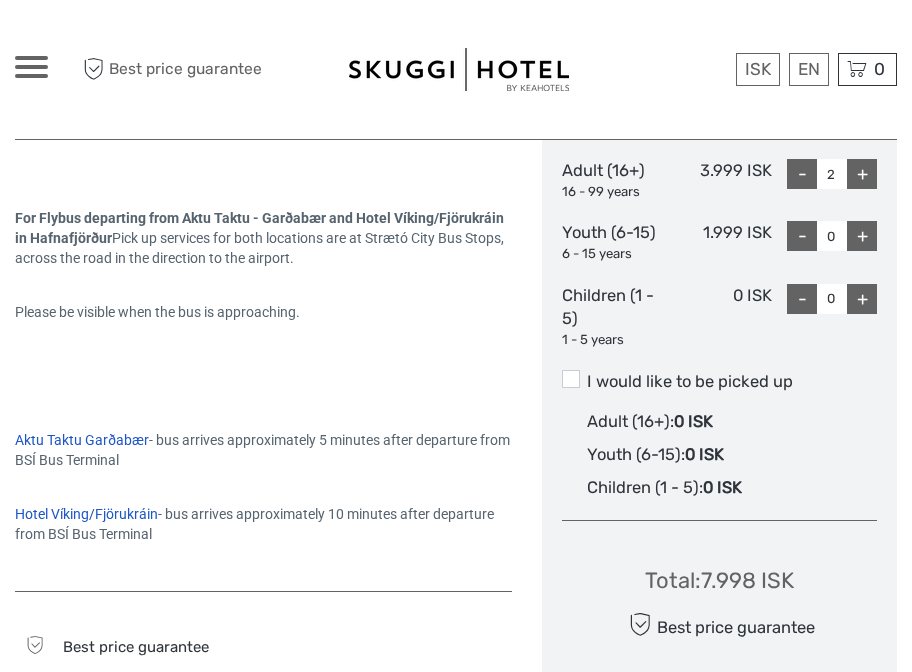 scroll, scrollTop: 986, scrollLeft: 0, axis: vertical 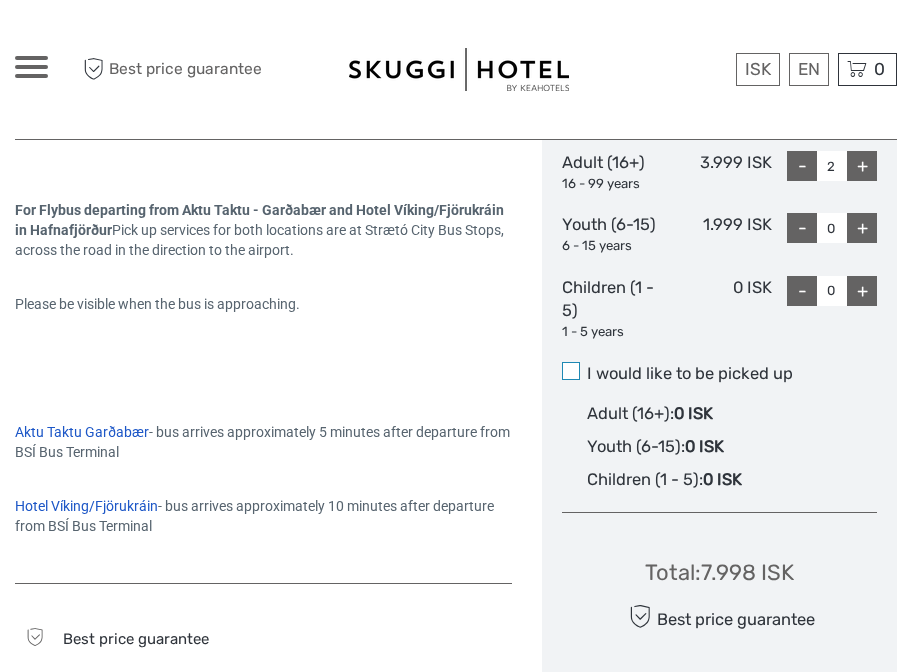 click at bounding box center [571, 371] 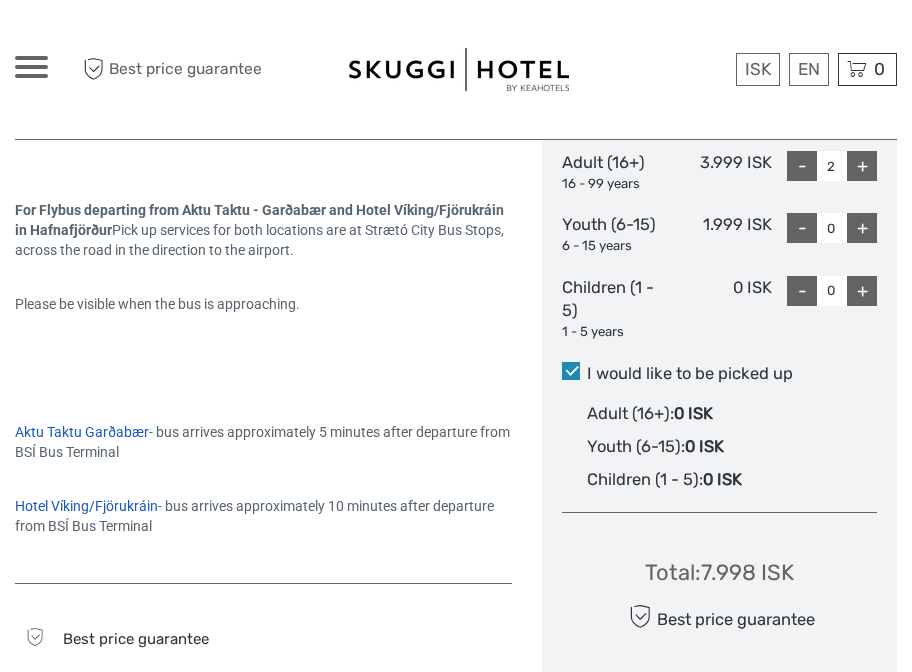 click at bounding box center [571, 371] 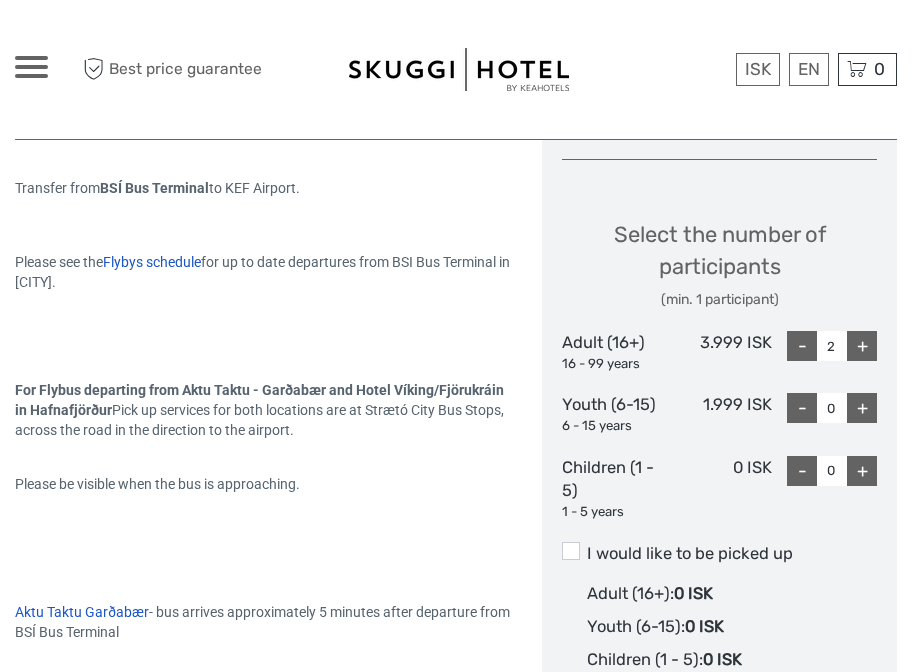 scroll, scrollTop: 806, scrollLeft: 0, axis: vertical 